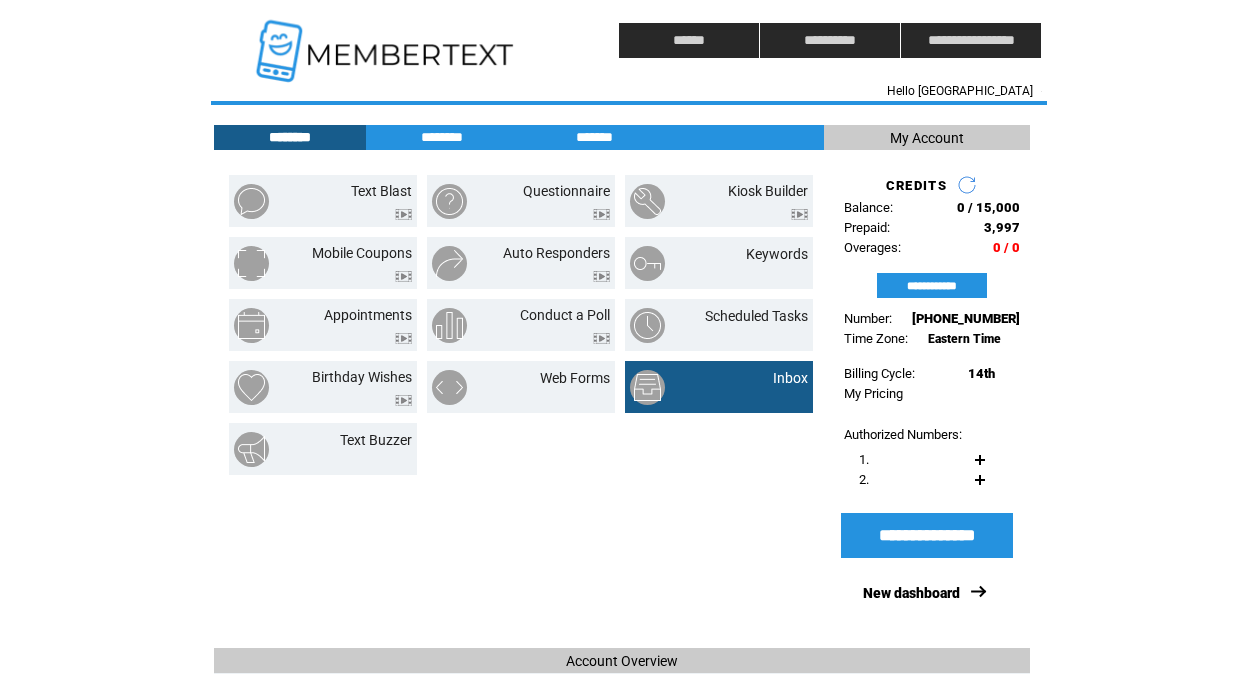 scroll, scrollTop: 0, scrollLeft: 0, axis: both 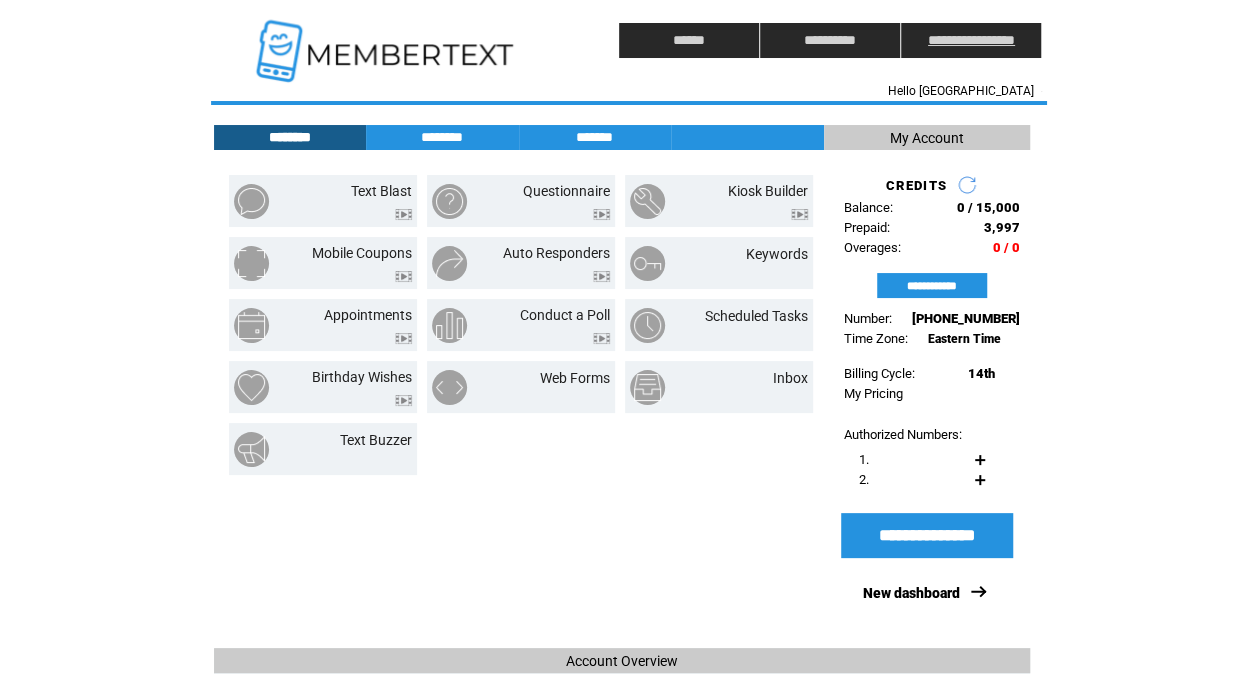click on "**********" at bounding box center [971, 40] 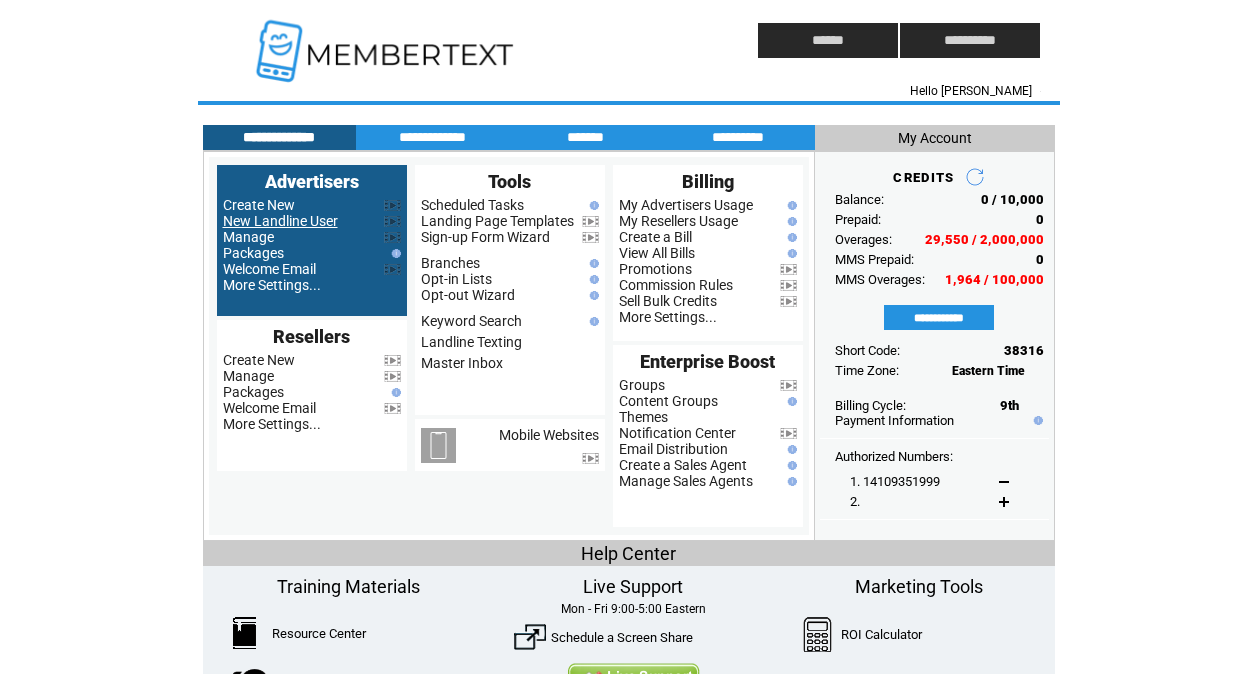 scroll, scrollTop: 0, scrollLeft: 0, axis: both 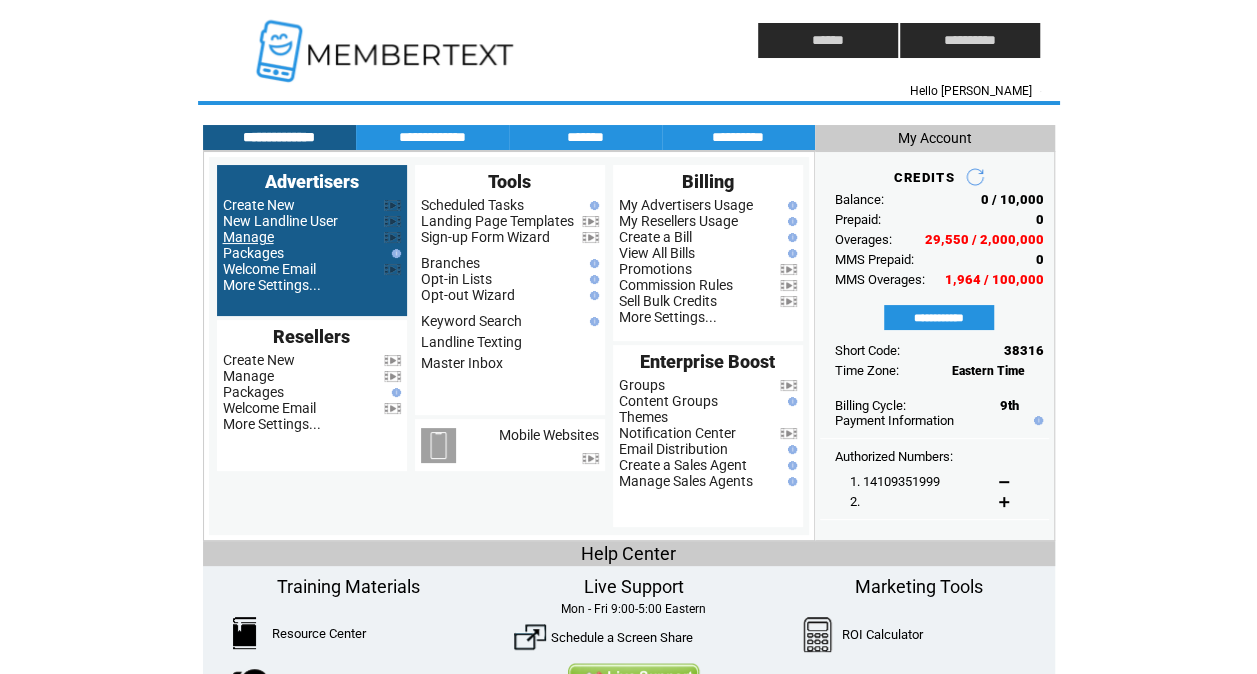 click on "Manage" at bounding box center [248, 237] 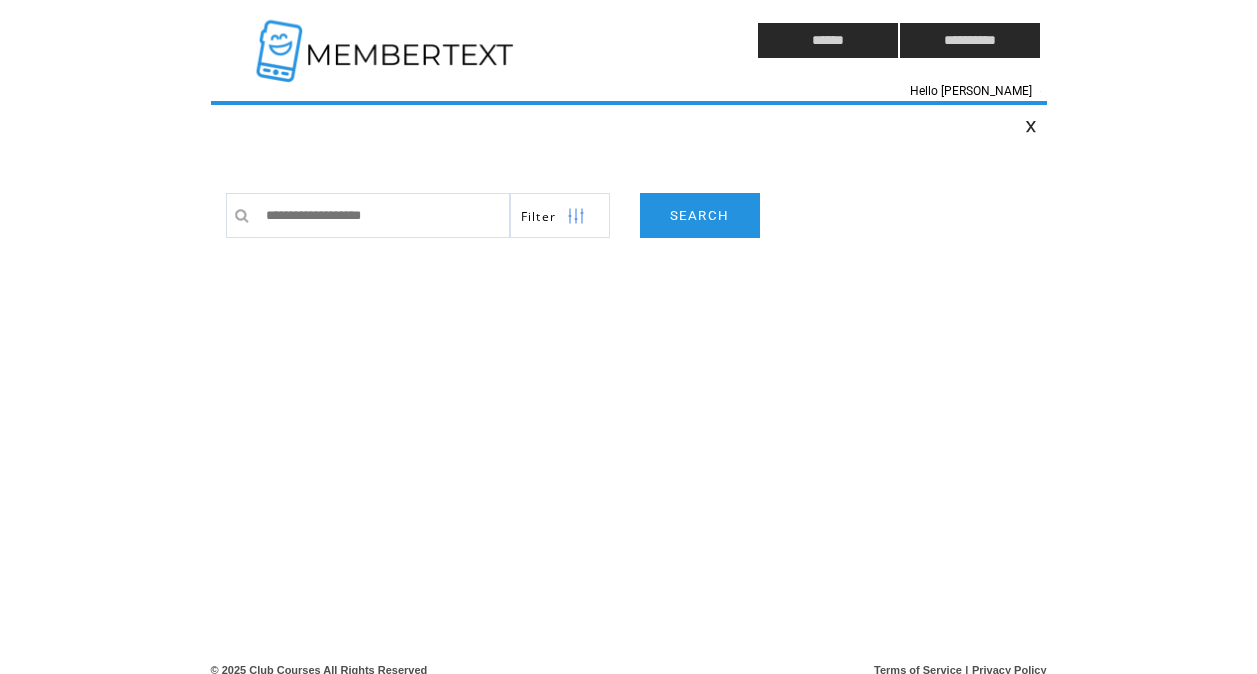 scroll, scrollTop: 0, scrollLeft: 0, axis: both 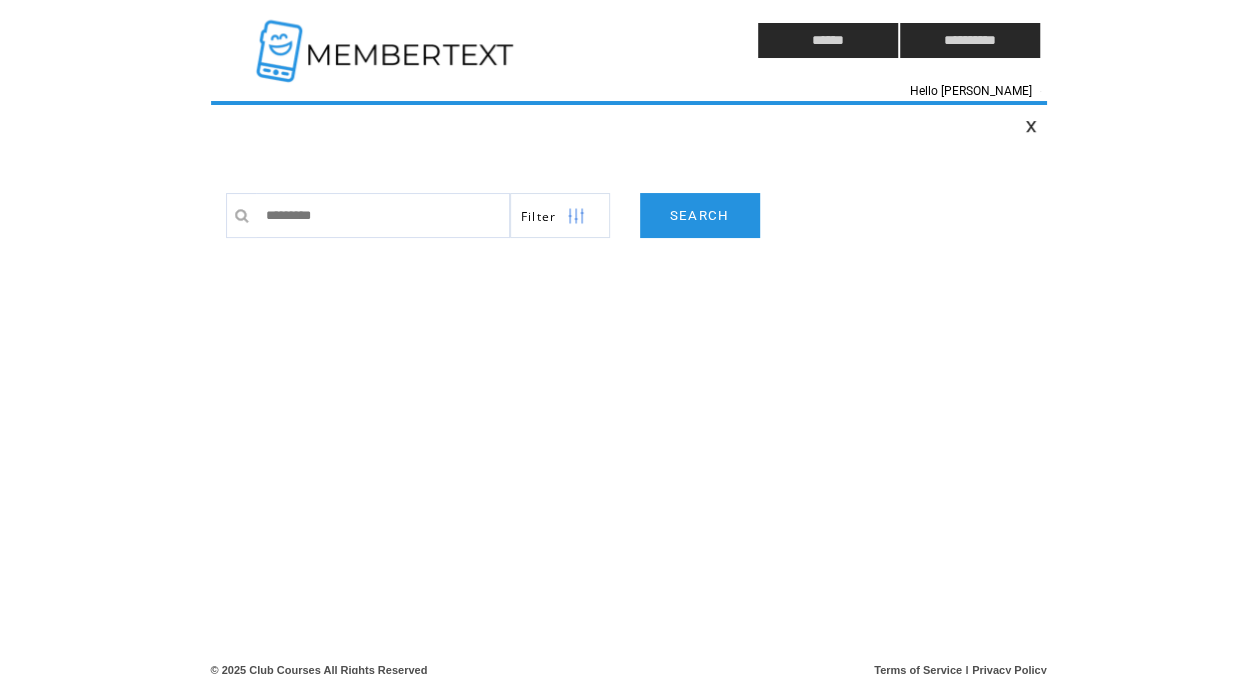 type on "**********" 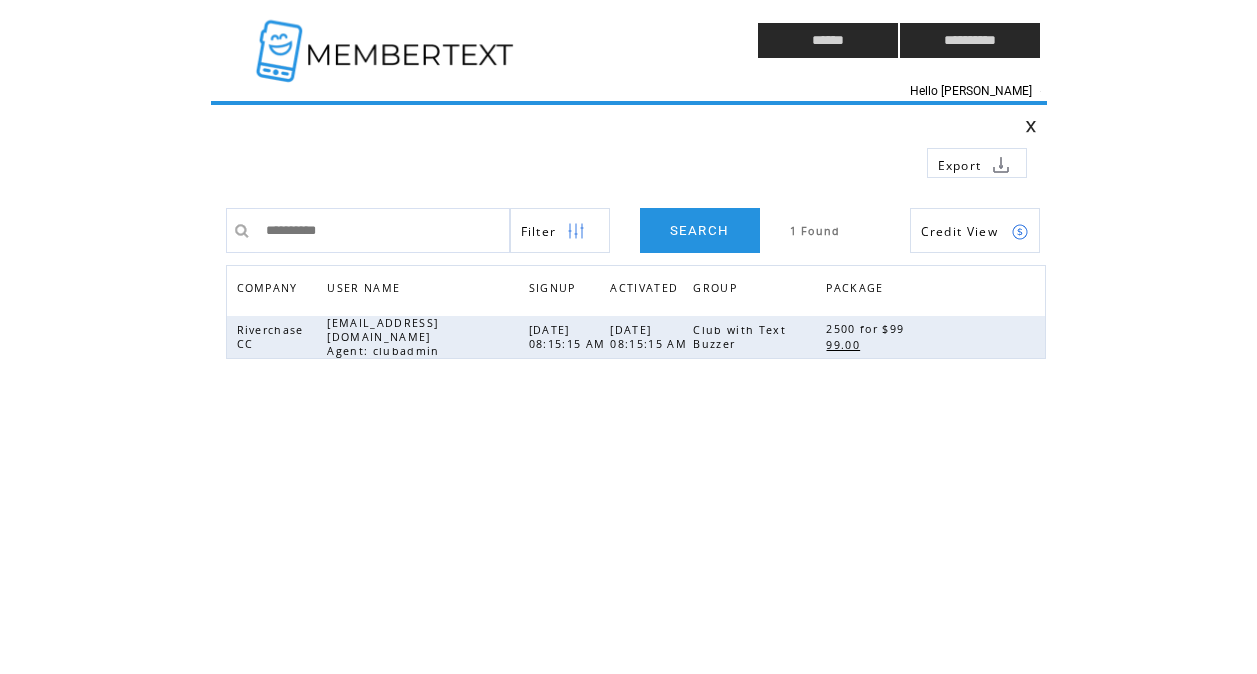 scroll, scrollTop: 0, scrollLeft: 0, axis: both 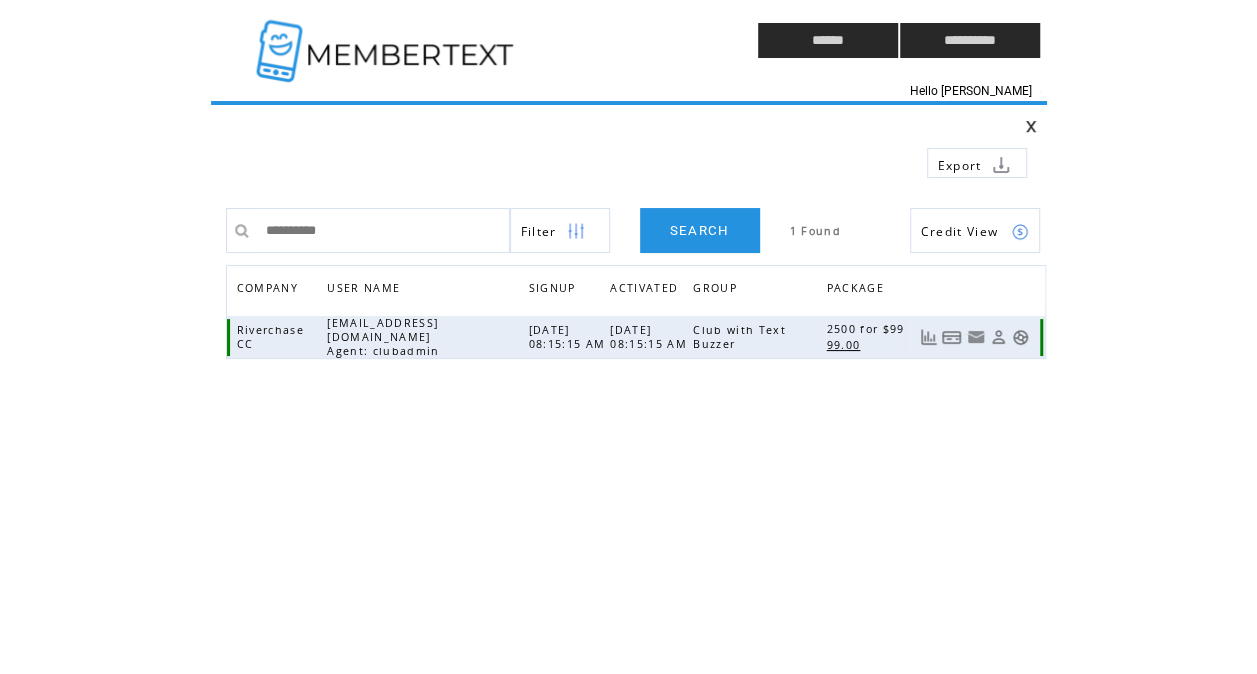 click at bounding box center [1020, 337] 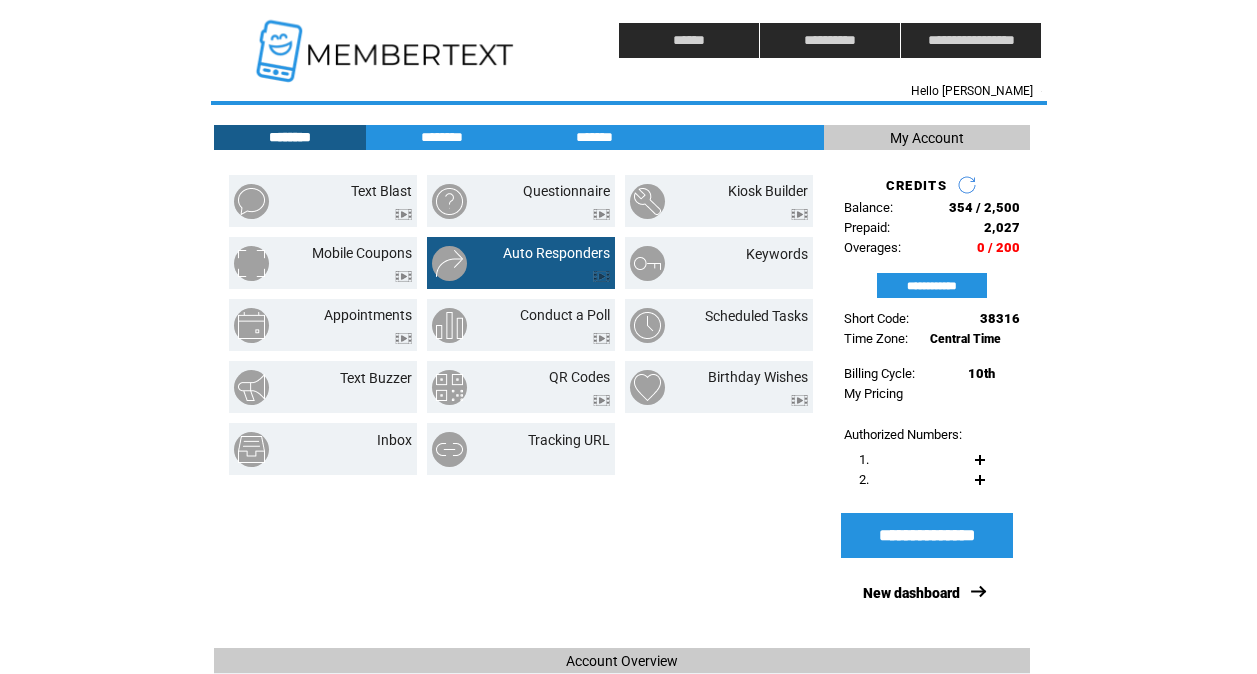 scroll, scrollTop: 0, scrollLeft: 0, axis: both 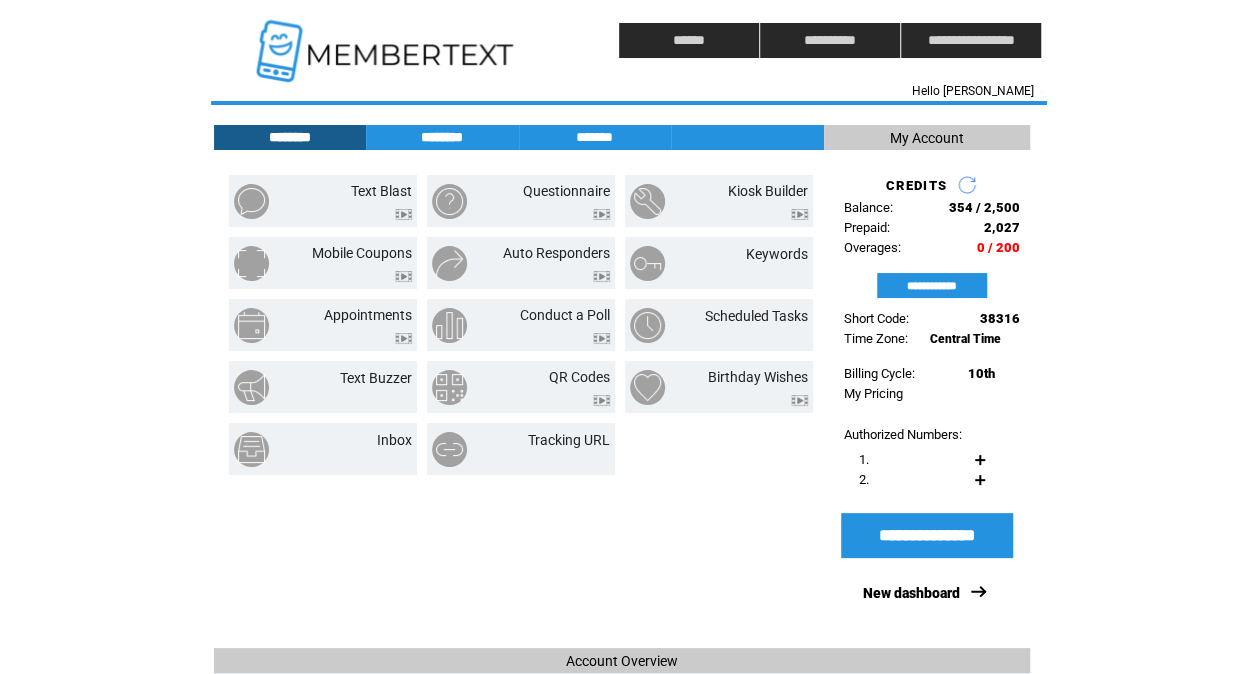 click on "********" at bounding box center [442, 137] 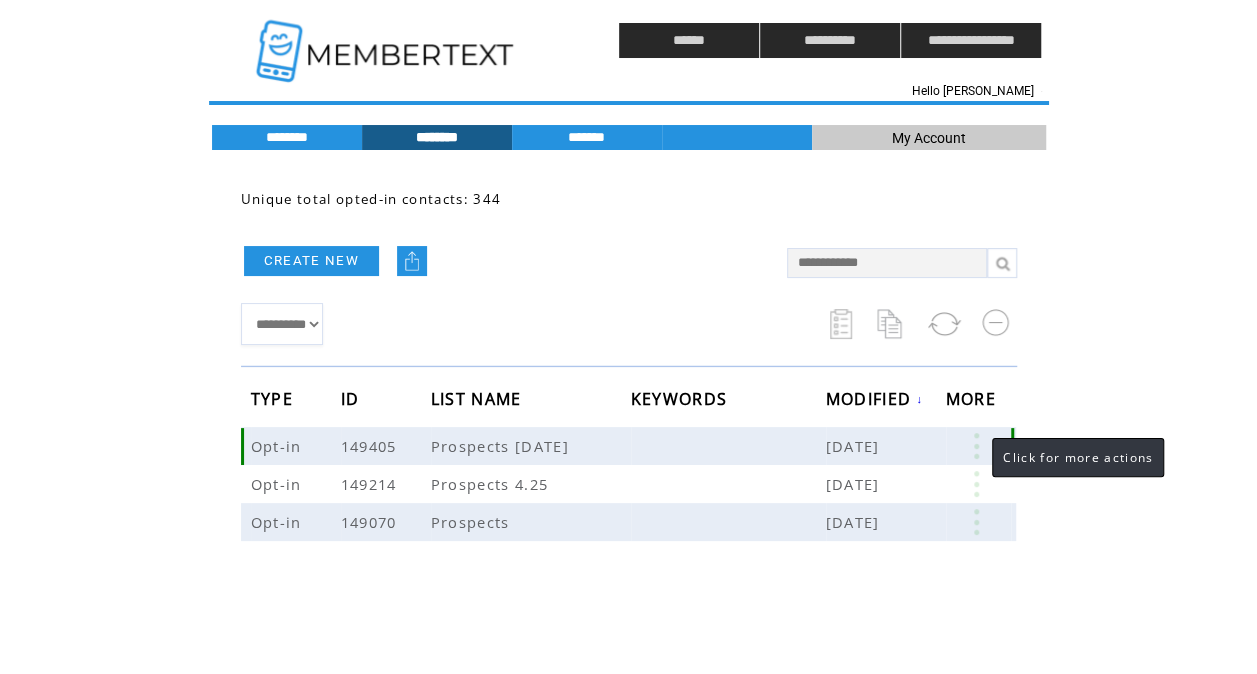 click at bounding box center [976, 446] 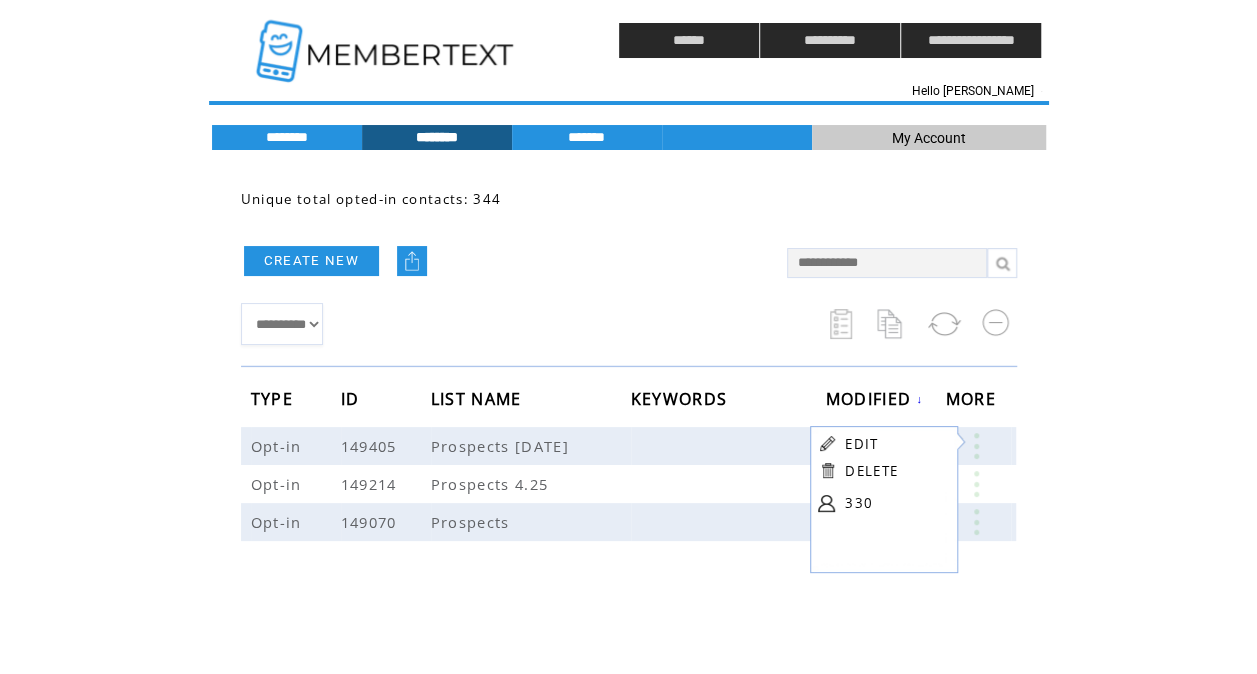 click on "**********" at bounding box center [504, 324] 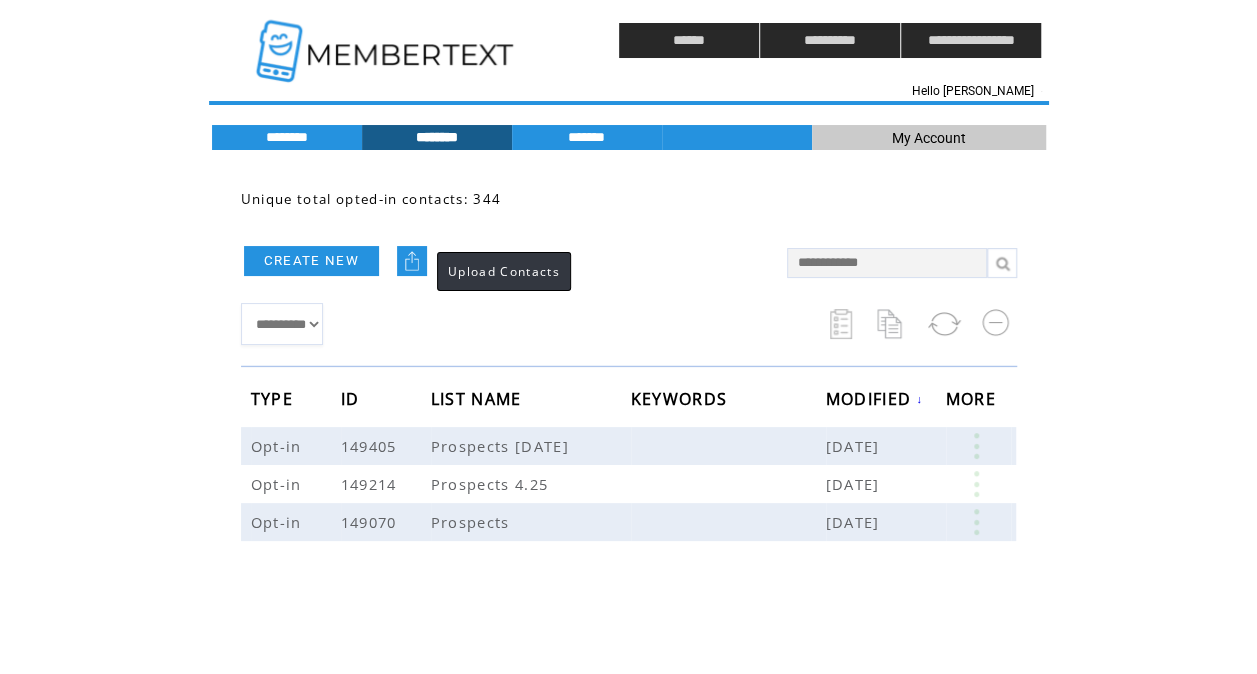 click at bounding box center [412, 261] 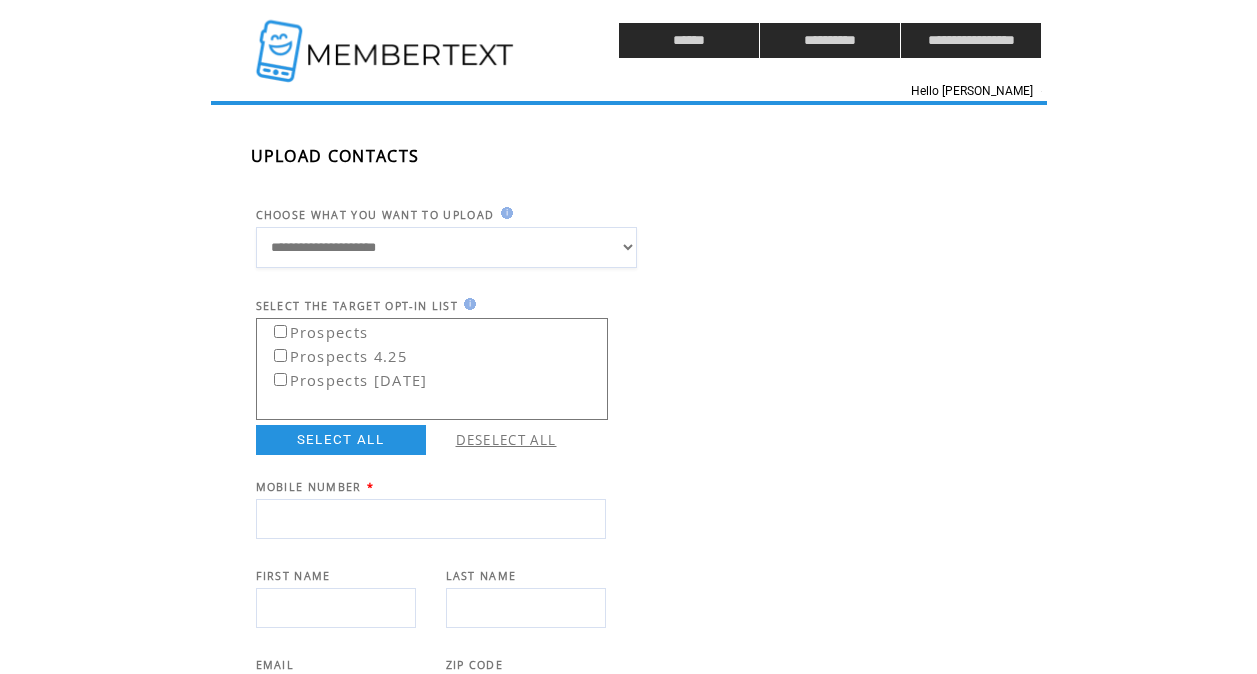 scroll, scrollTop: 0, scrollLeft: 0, axis: both 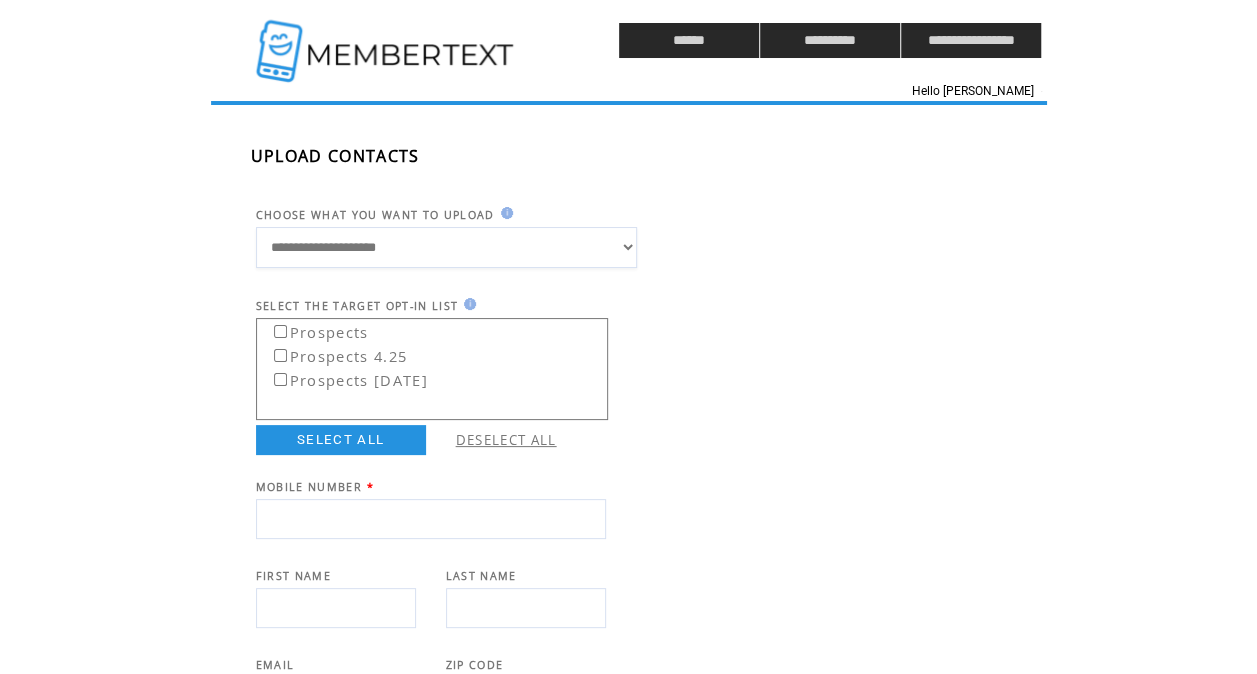 drag, startPoint x: 0, startPoint y: 0, endPoint x: 417, endPoint y: 254, distance: 488.26733 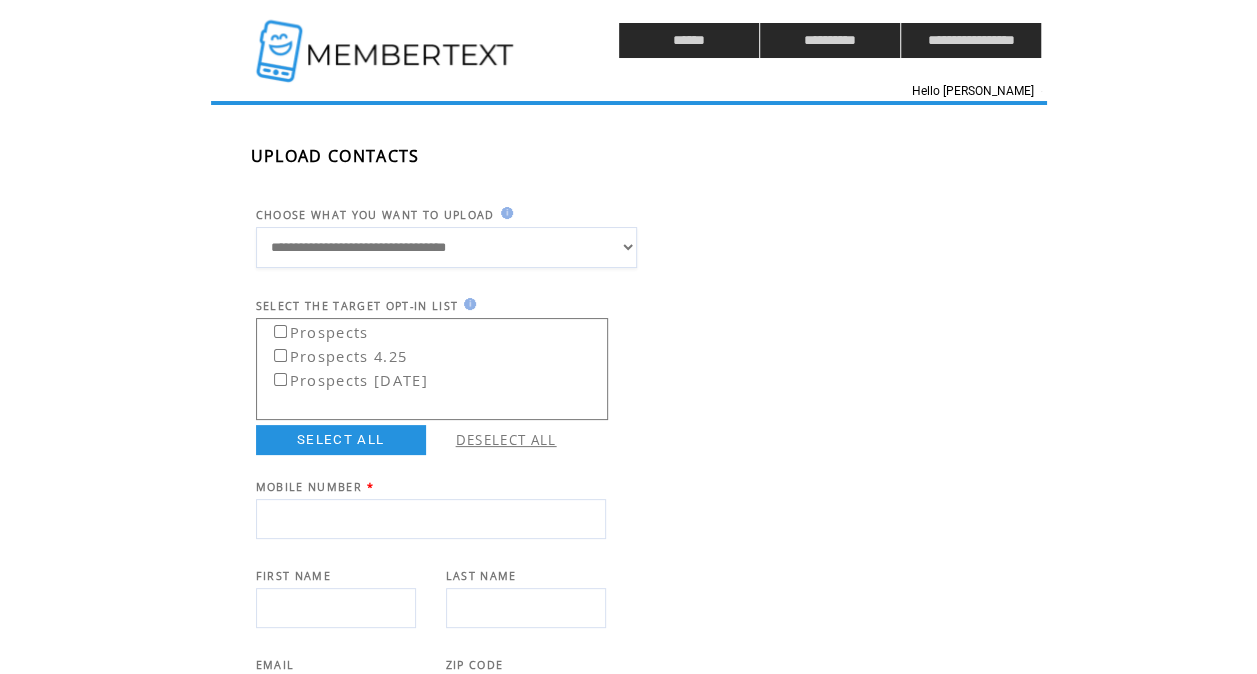 click on "**********" at bounding box center (446, 247) 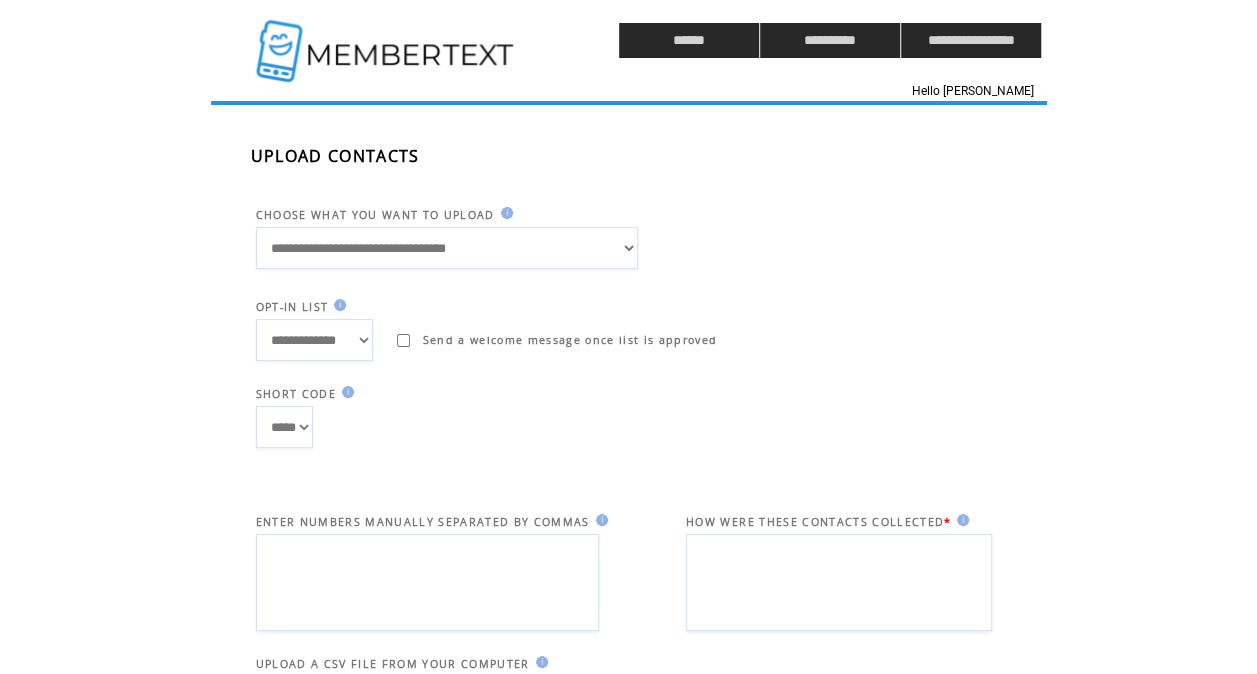 click on "**********" at bounding box center (314, 340) 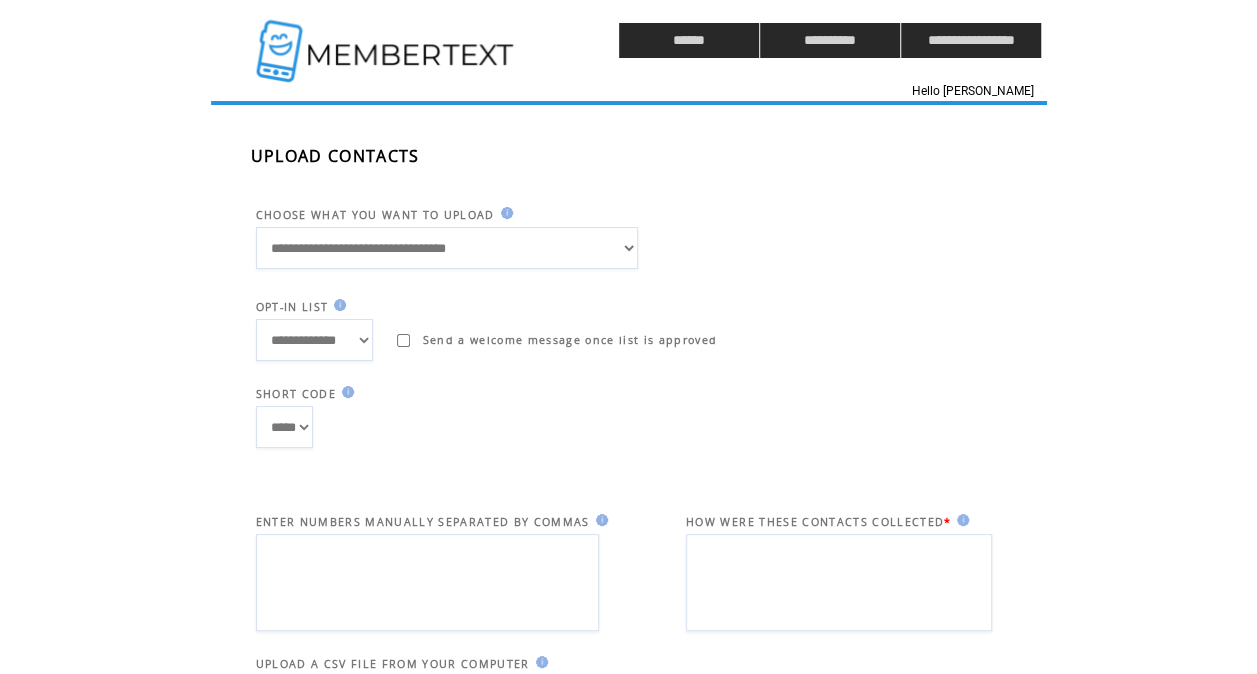 select on "******" 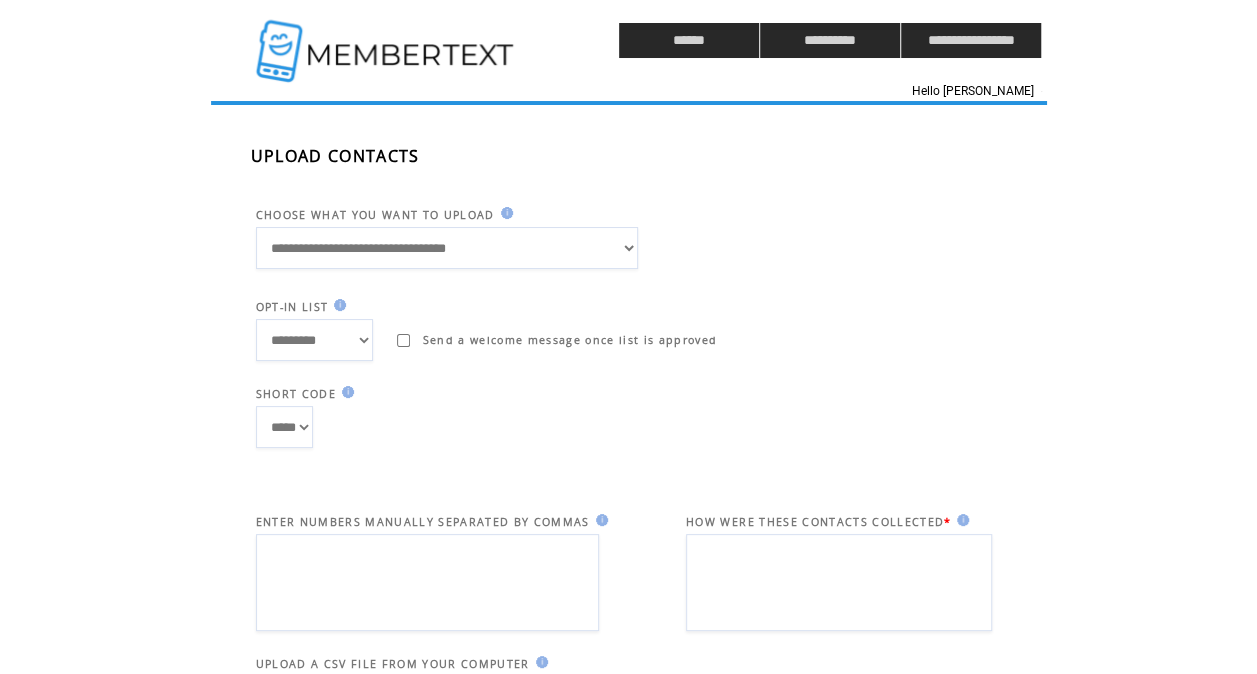 click on "**********" at bounding box center [314, 340] 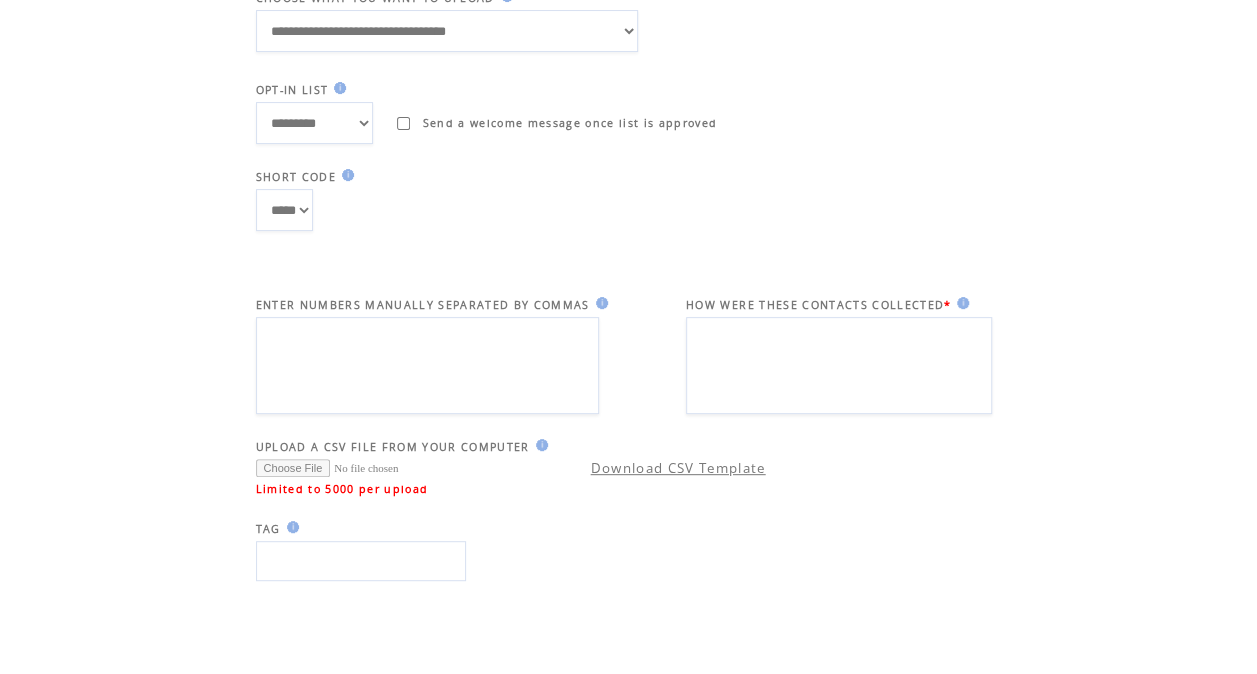 scroll, scrollTop: 221, scrollLeft: 0, axis: vertical 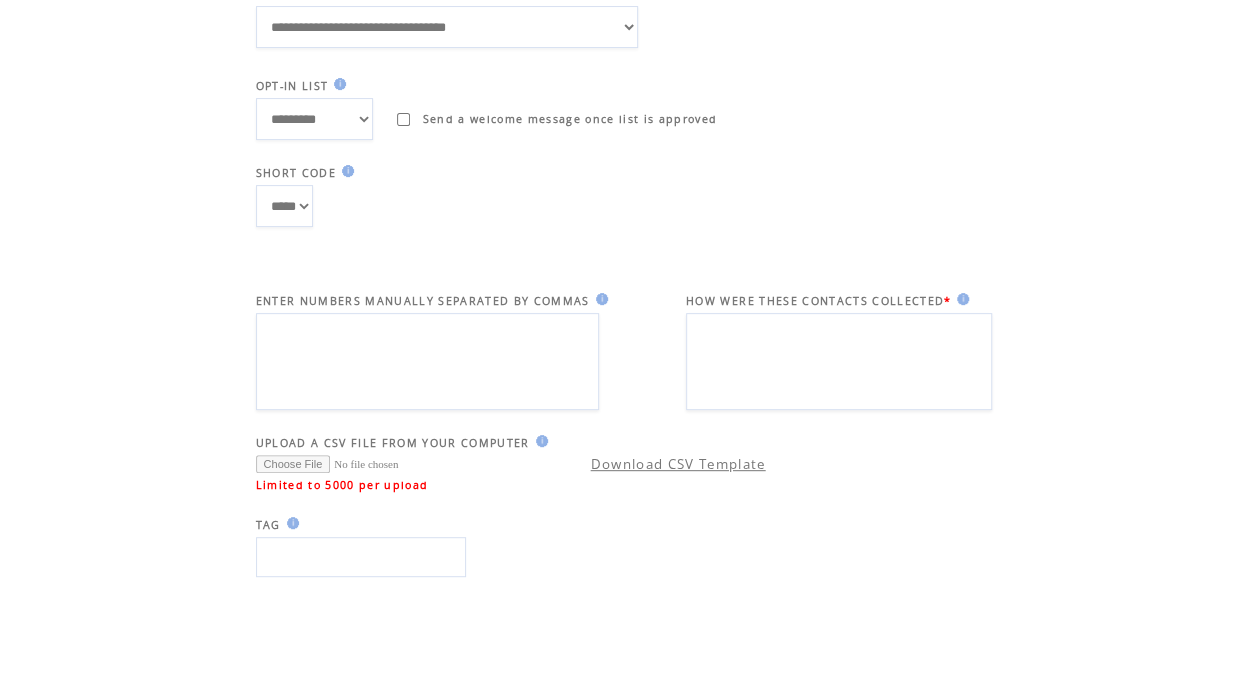 click at bounding box center [427, 361] 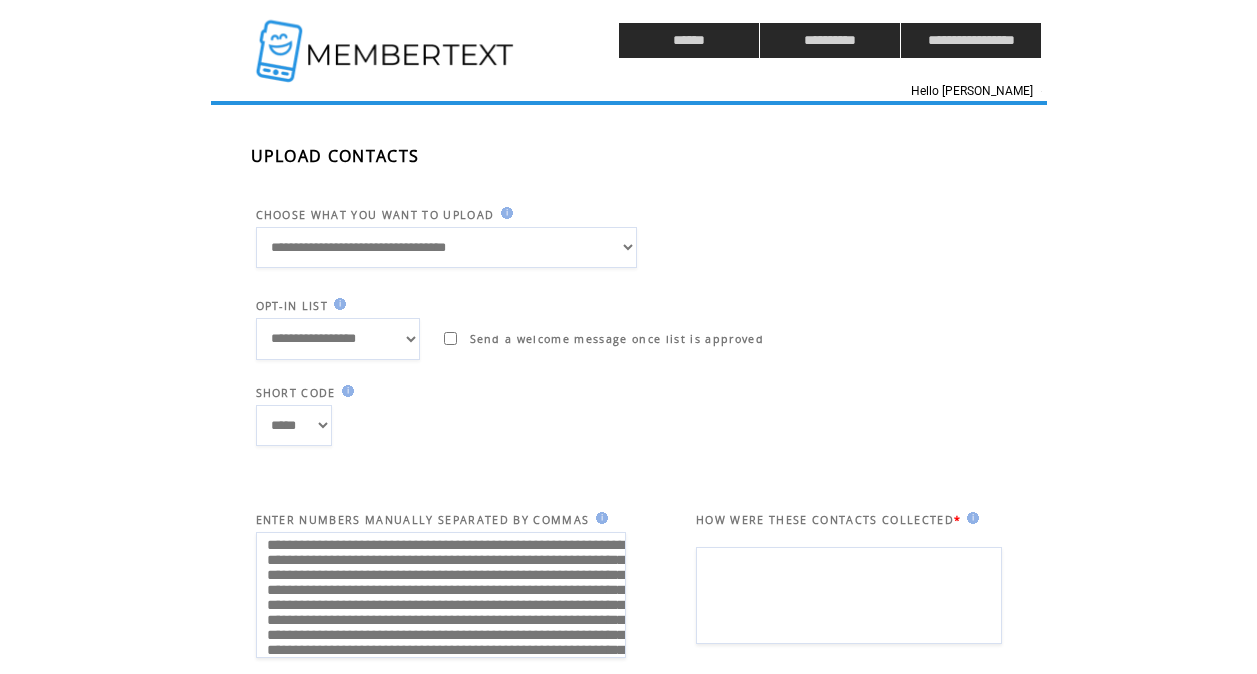scroll, scrollTop: 0, scrollLeft: 0, axis: both 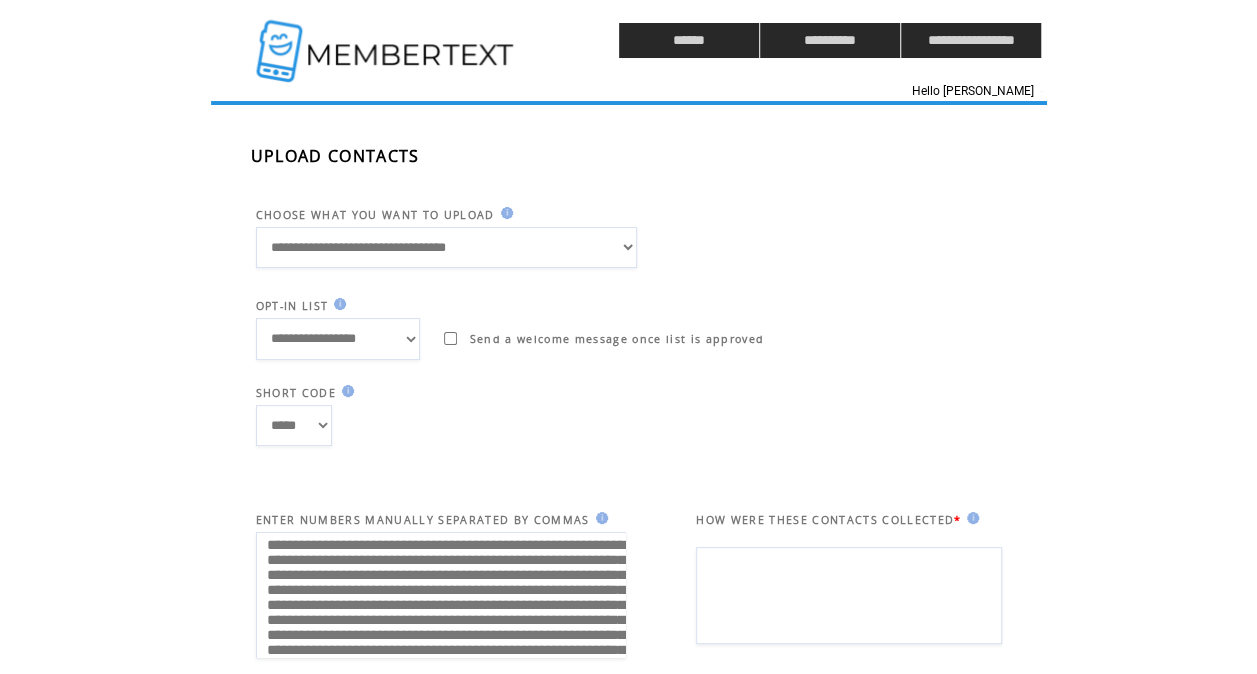 click at bounding box center [849, 595] 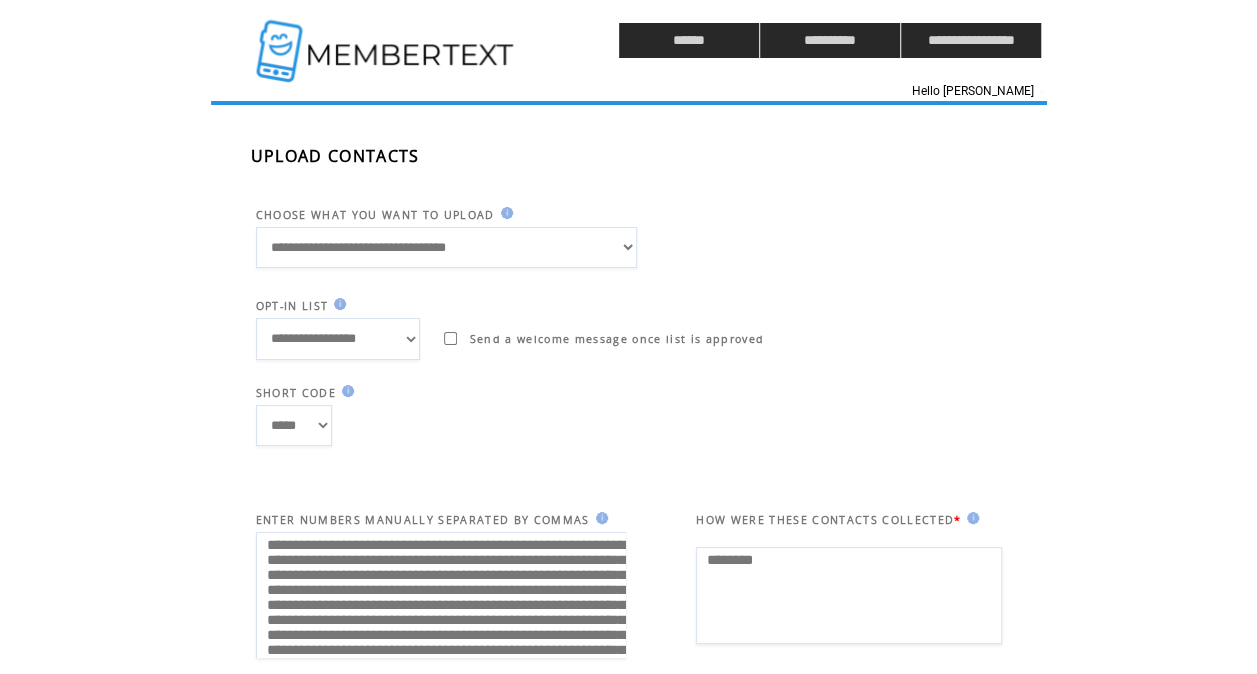 type on "********" 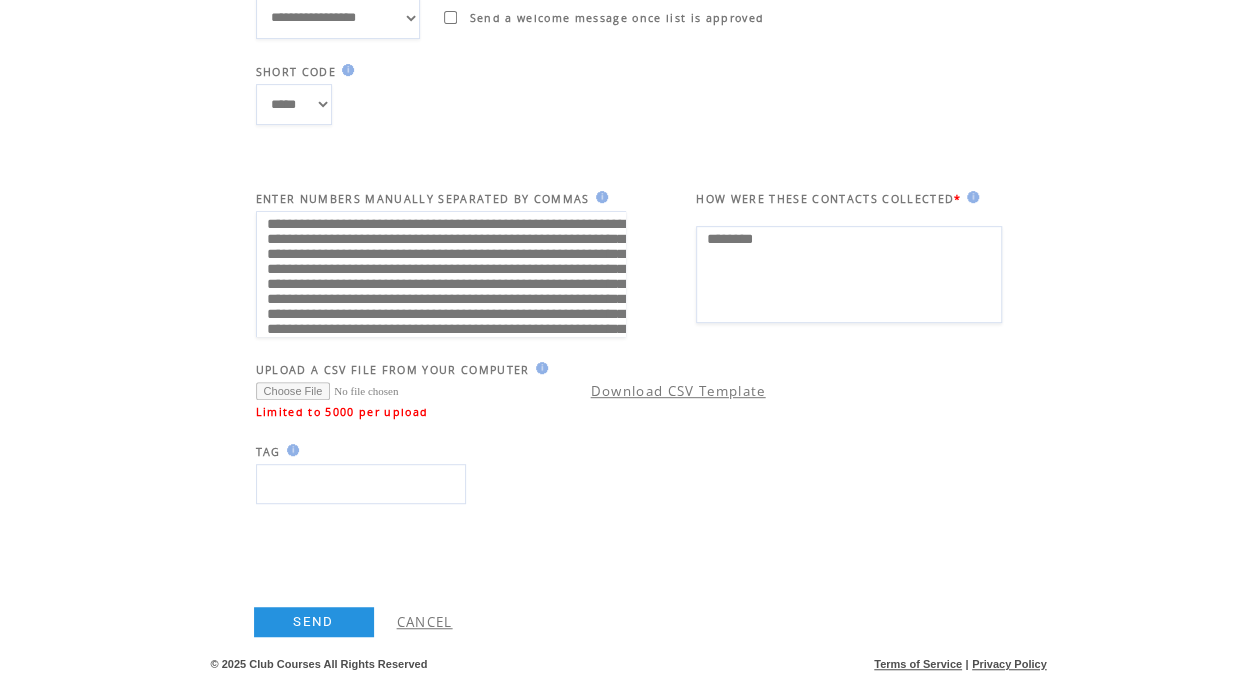 scroll, scrollTop: 326, scrollLeft: 0, axis: vertical 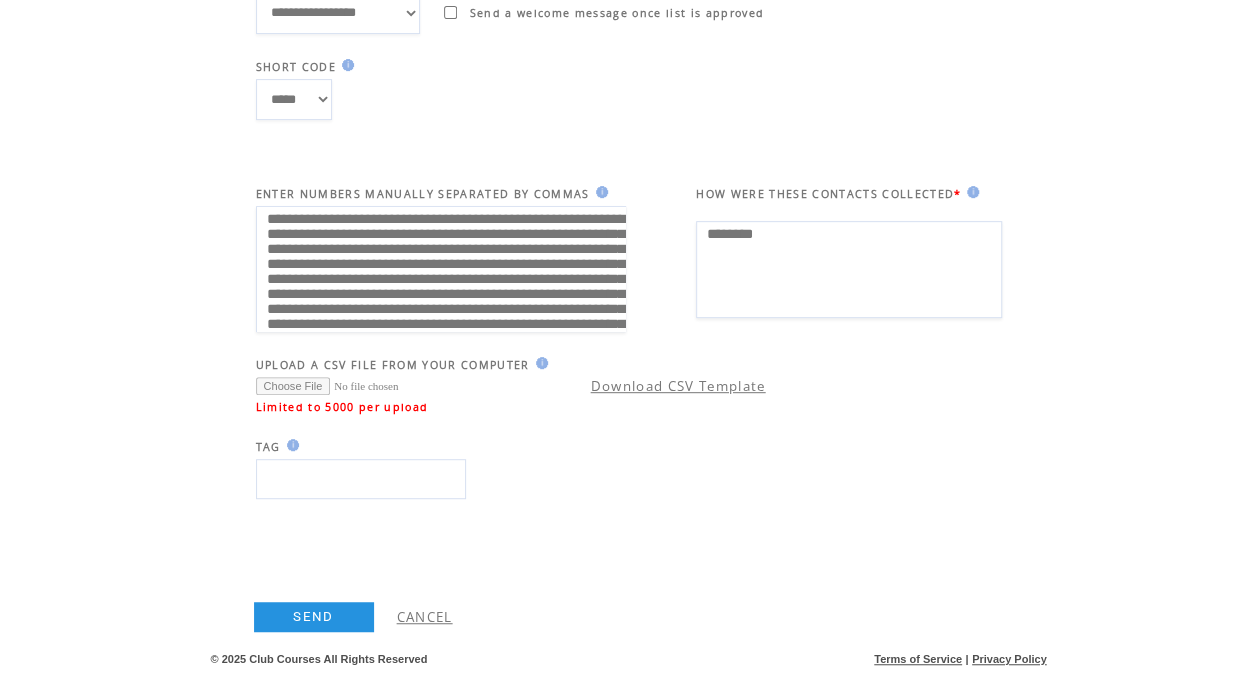 click on "SEND" at bounding box center [314, 617] 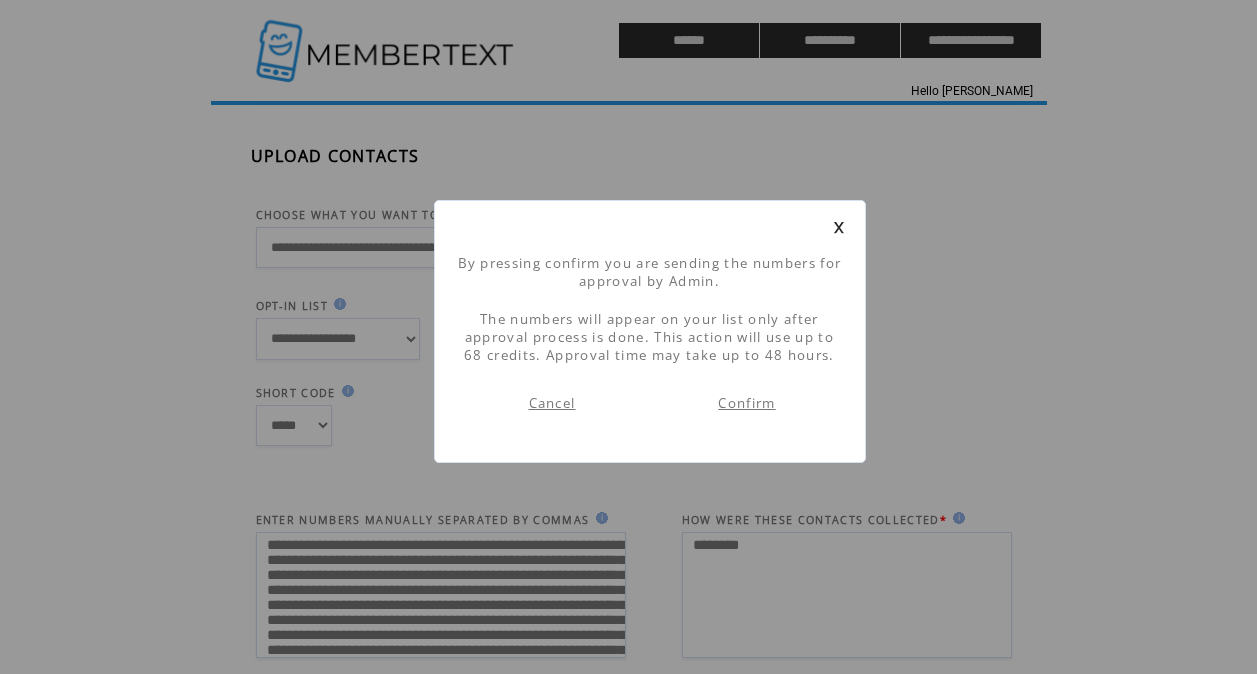 scroll, scrollTop: 1, scrollLeft: 0, axis: vertical 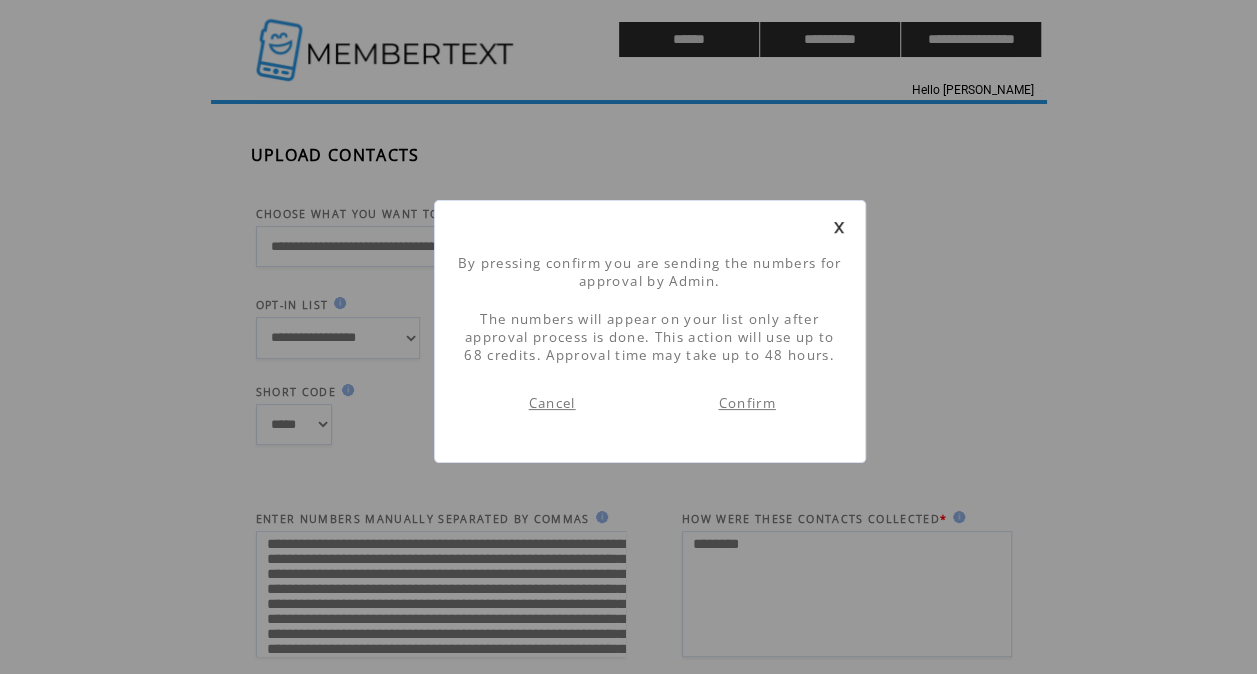 click on "Confirm" at bounding box center [746, 403] 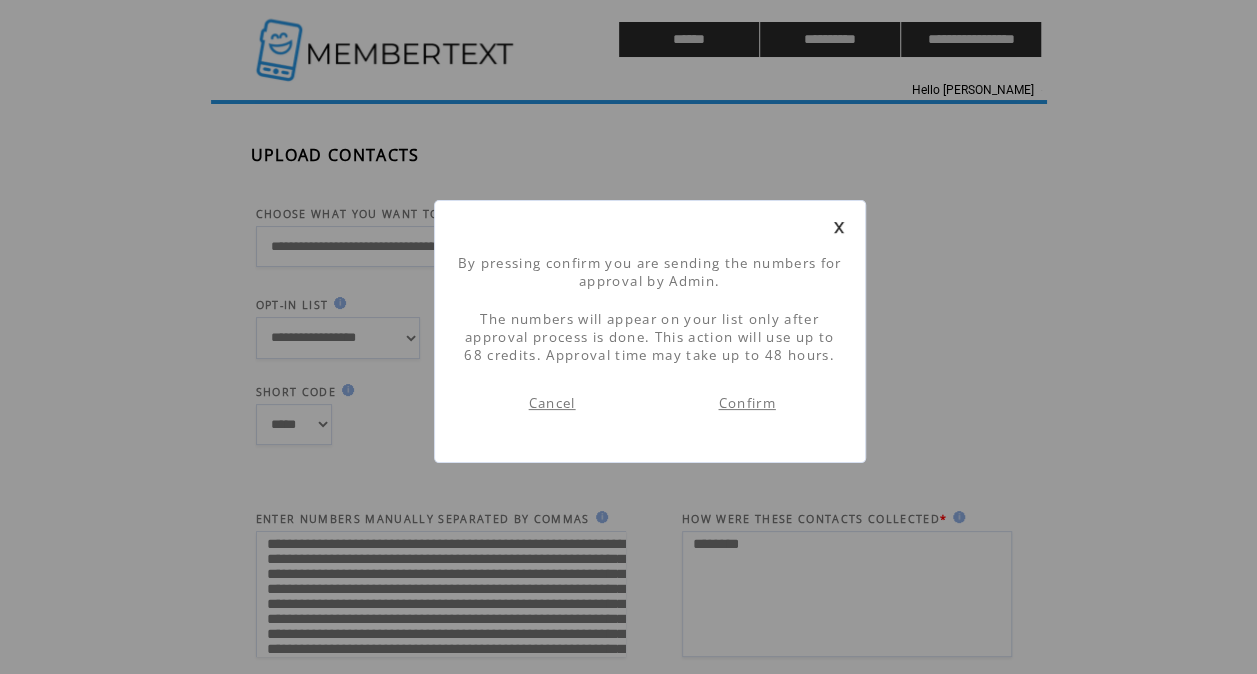 scroll, scrollTop: 0, scrollLeft: 0, axis: both 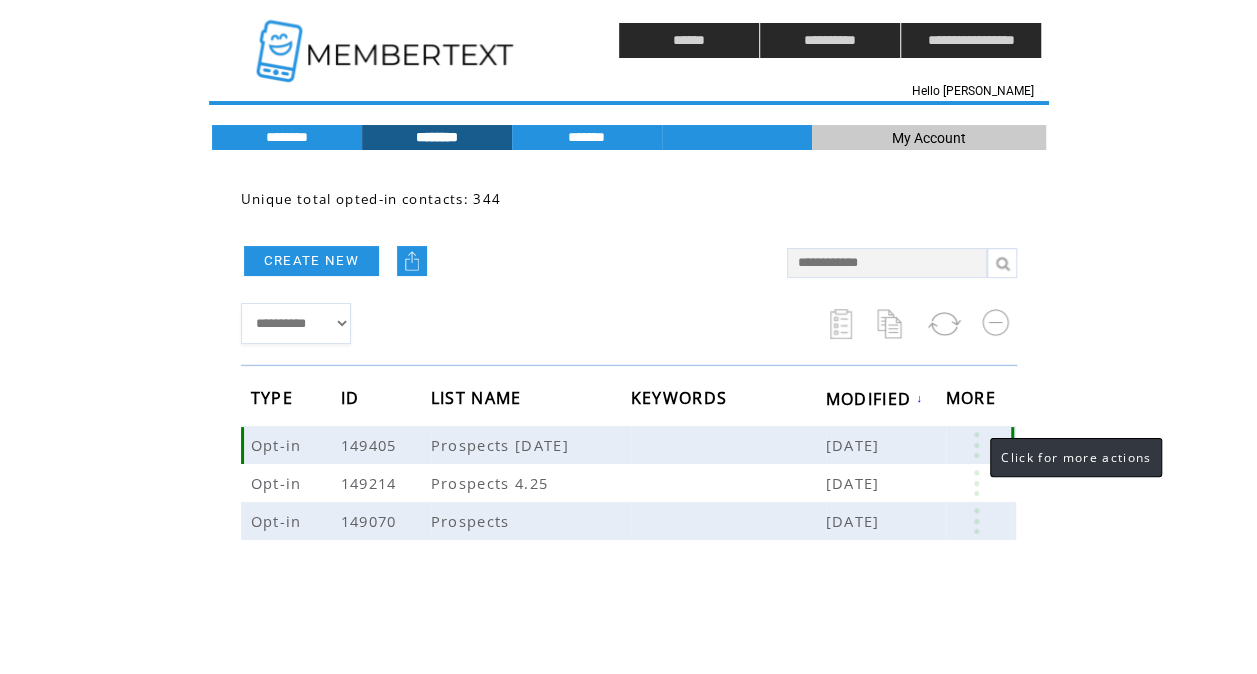 click at bounding box center (976, 445) 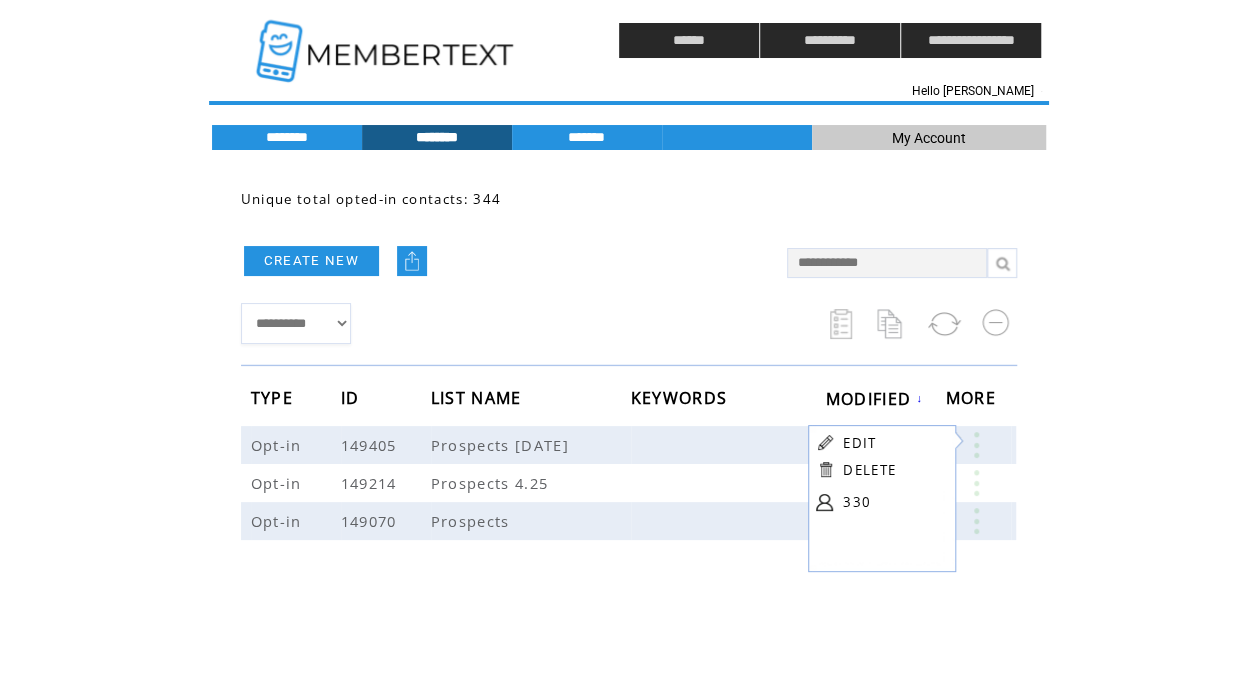 click on "**********" at bounding box center (504, 323) 